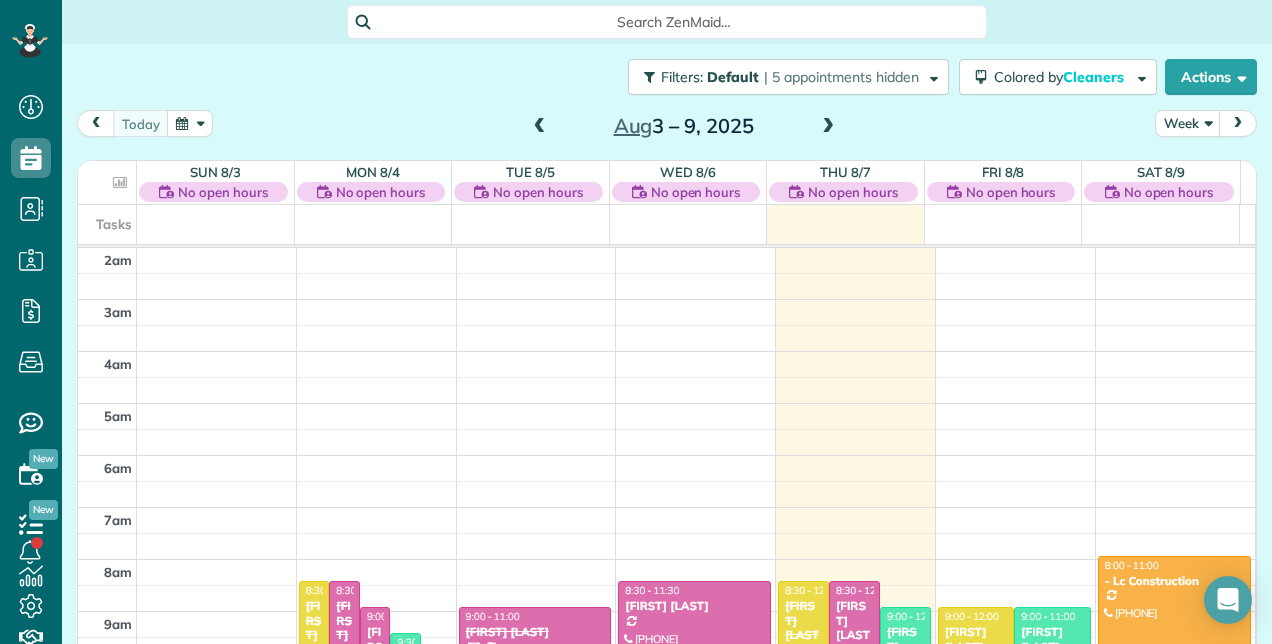 scroll, scrollTop: 0, scrollLeft: 0, axis: both 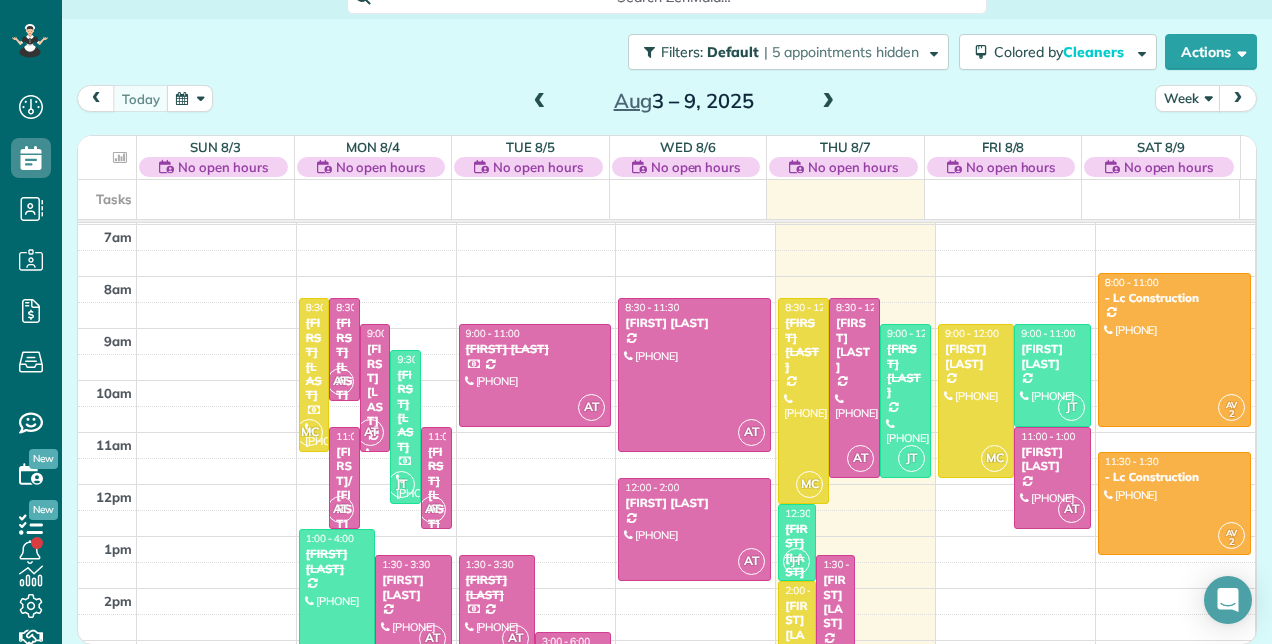 click at bounding box center (540, 102) 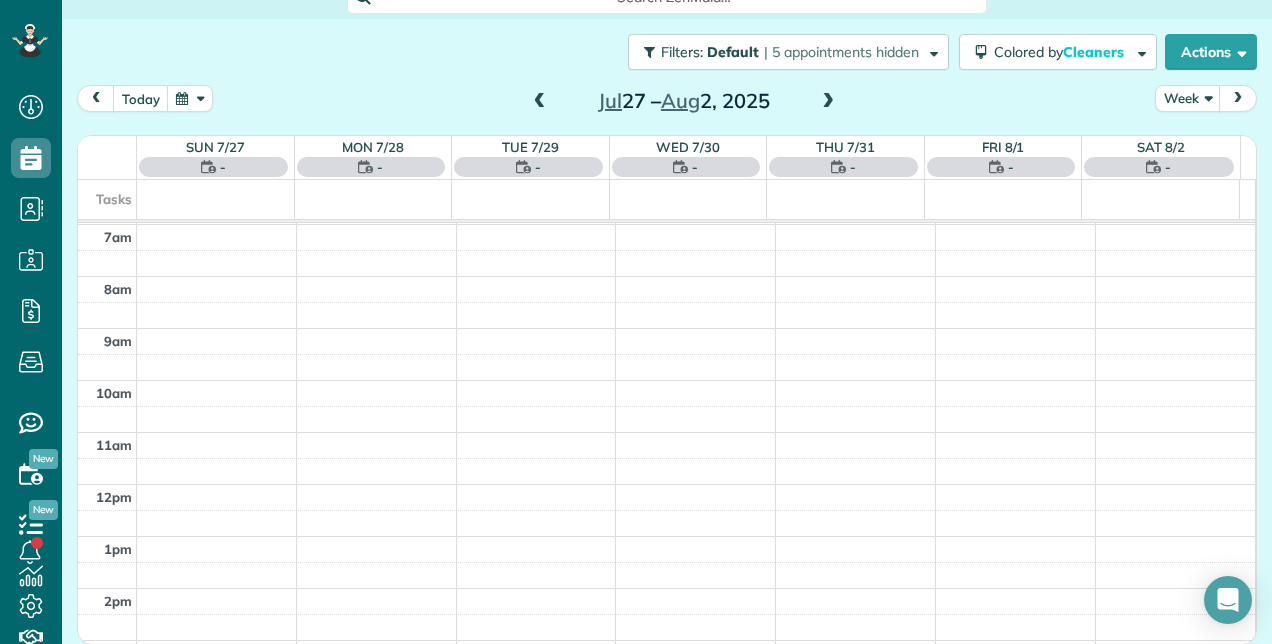 scroll, scrollTop: 24, scrollLeft: 0, axis: vertical 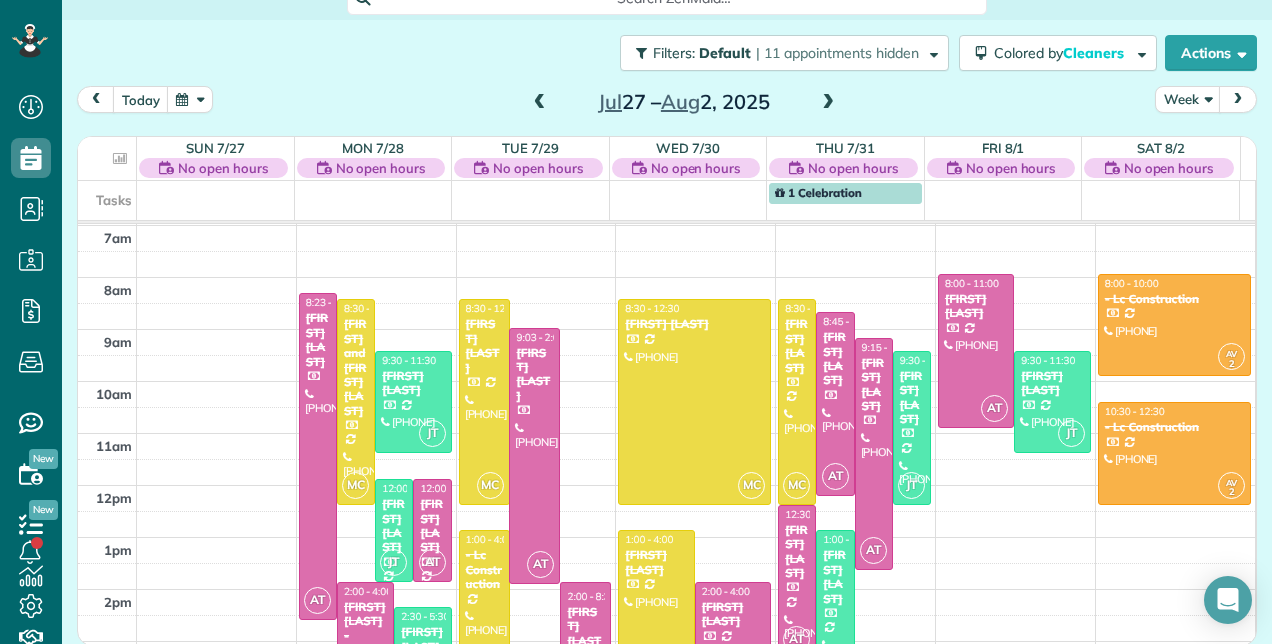 click at bounding box center [828, 103] 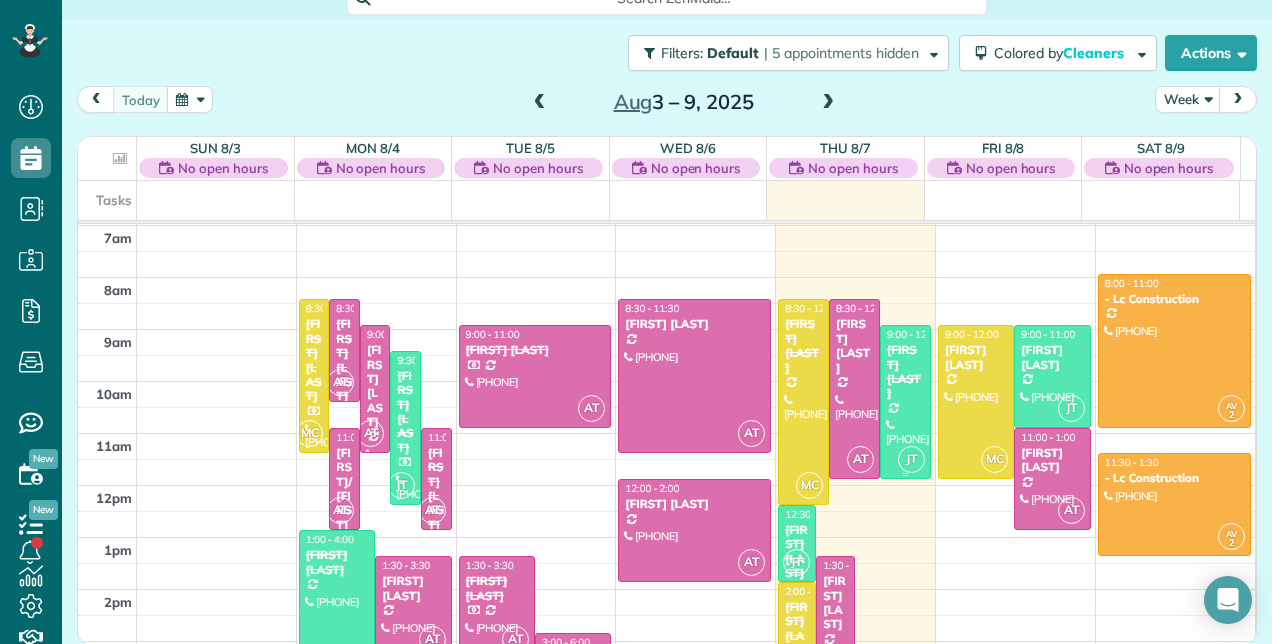 click on "[FIRST] [LAST]" at bounding box center [905, 372] 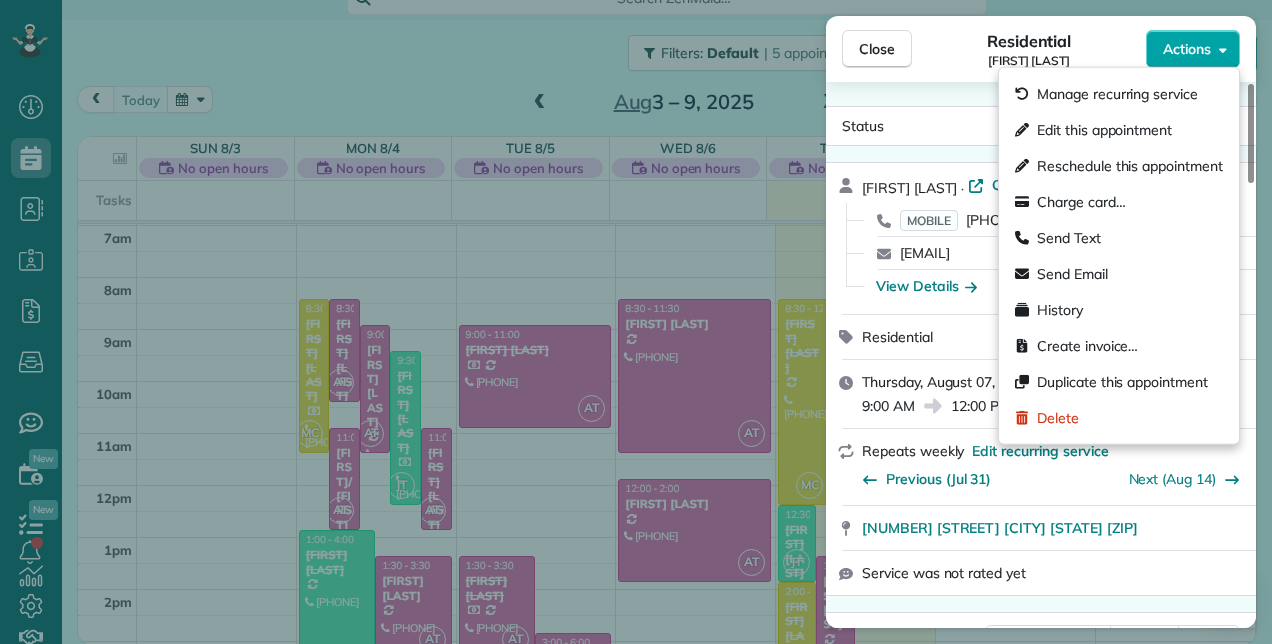 click 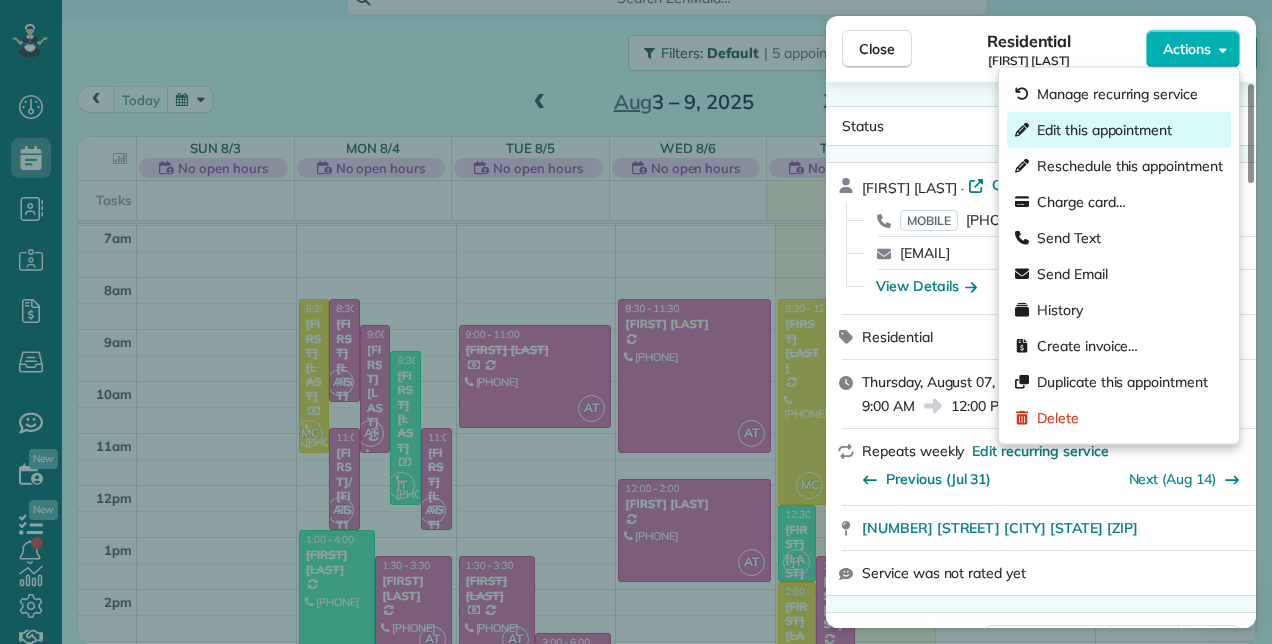 click on "Edit this appointment" at bounding box center [1104, 130] 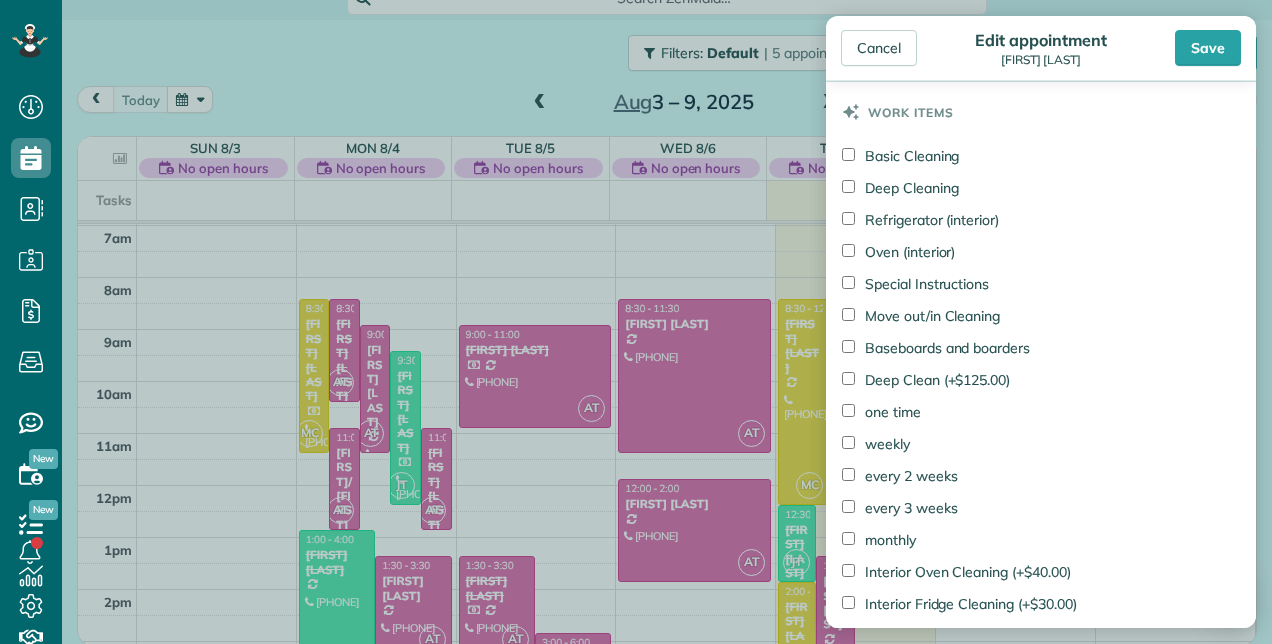 scroll, scrollTop: 1834, scrollLeft: 0, axis: vertical 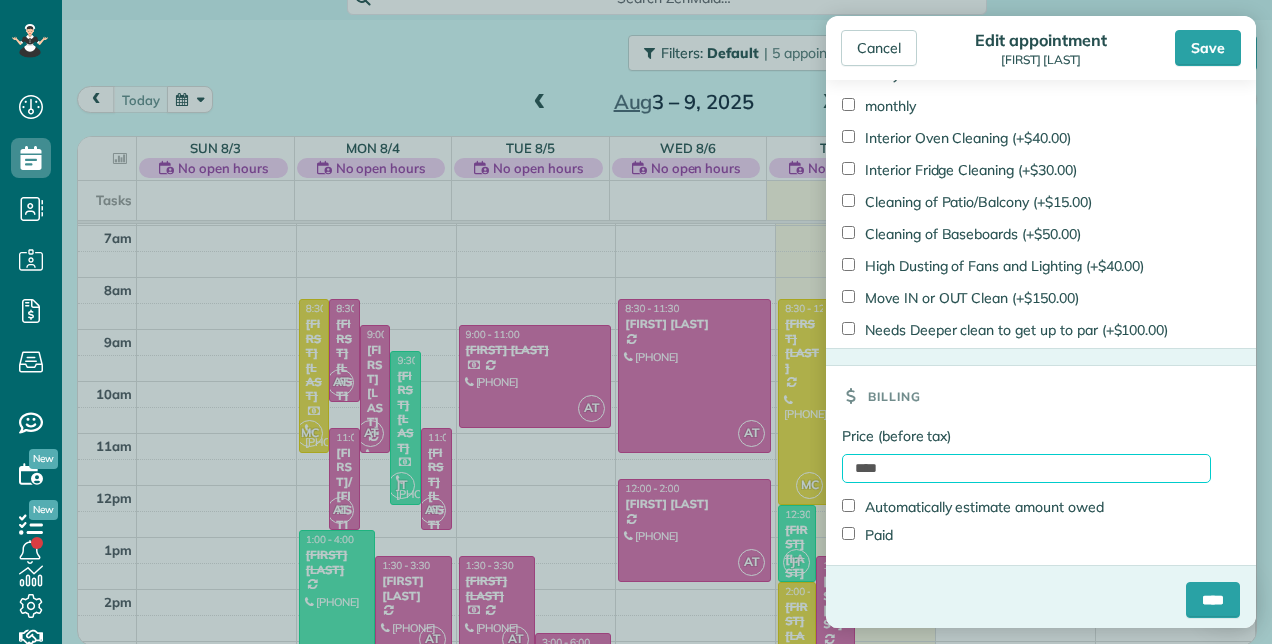 click on "****" at bounding box center [1026, 468] 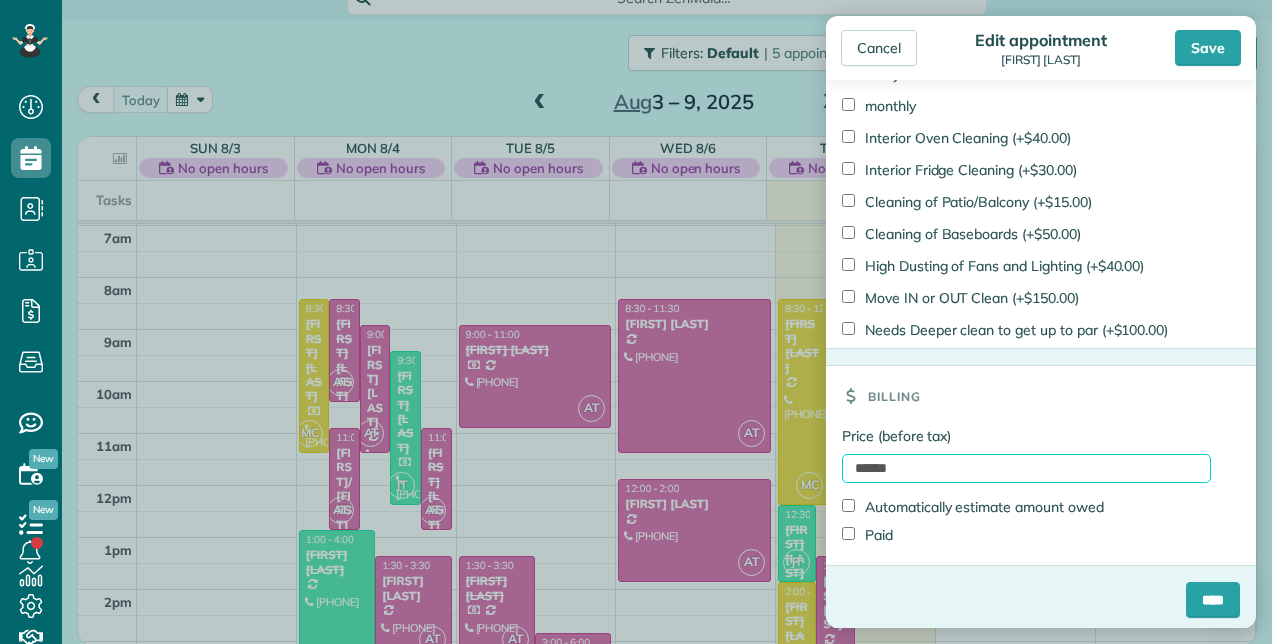 type on "******" 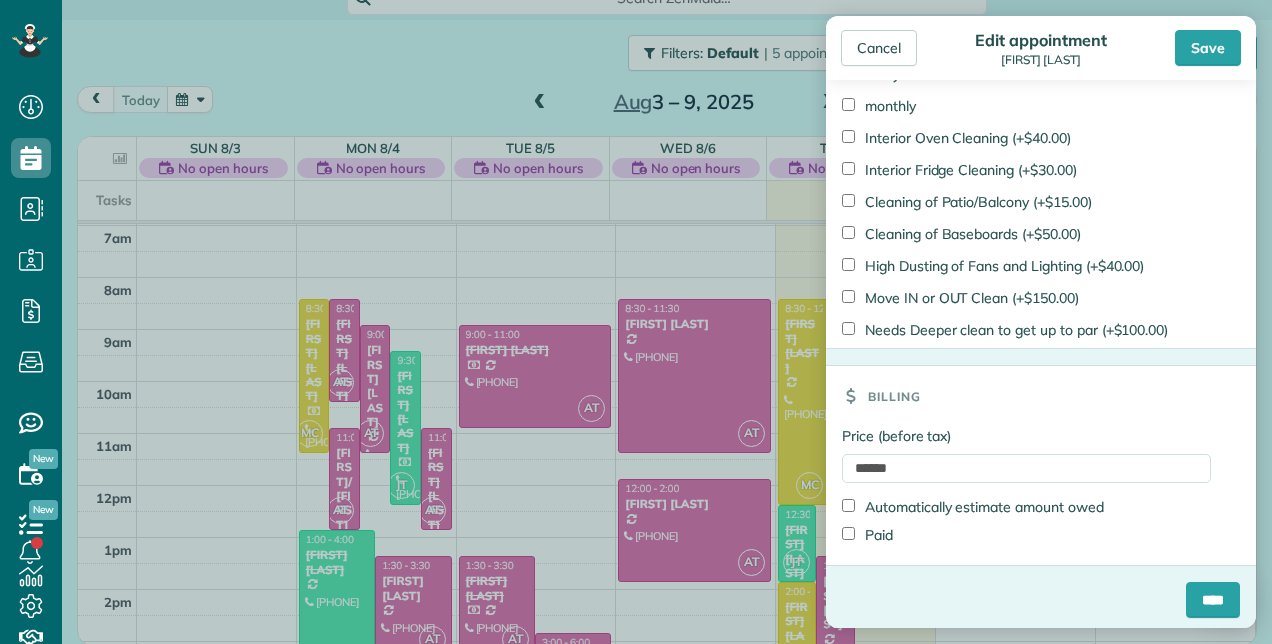 click on "Paid" at bounding box center (867, 535) 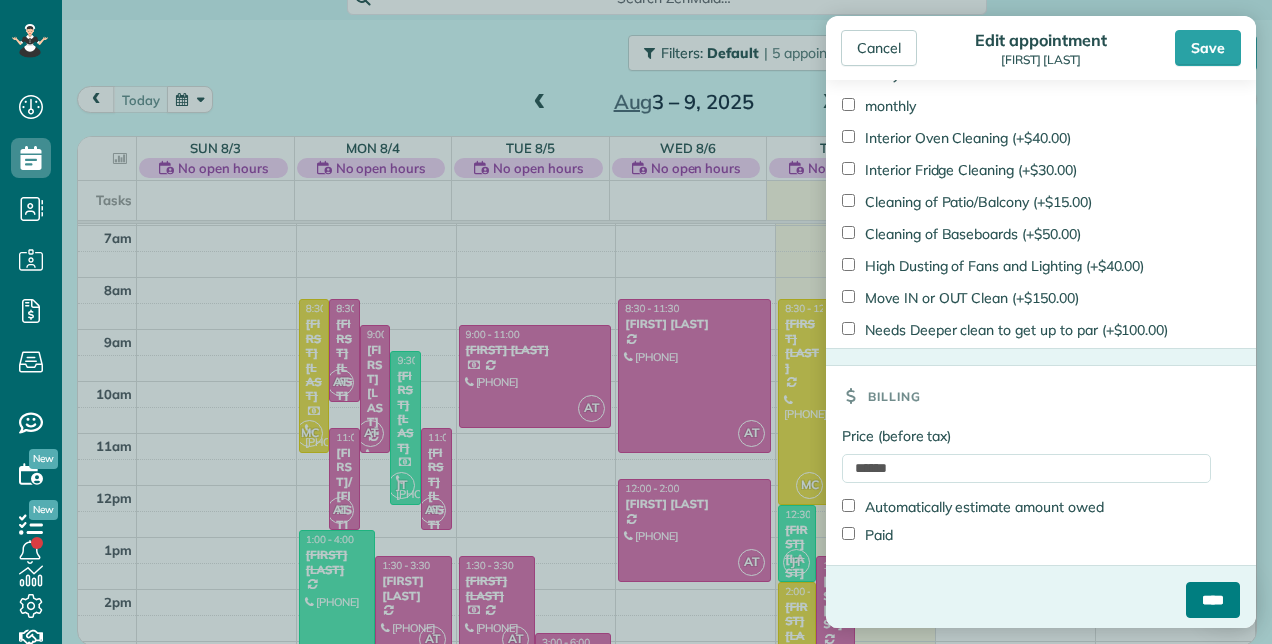 click on "****" at bounding box center [1213, 600] 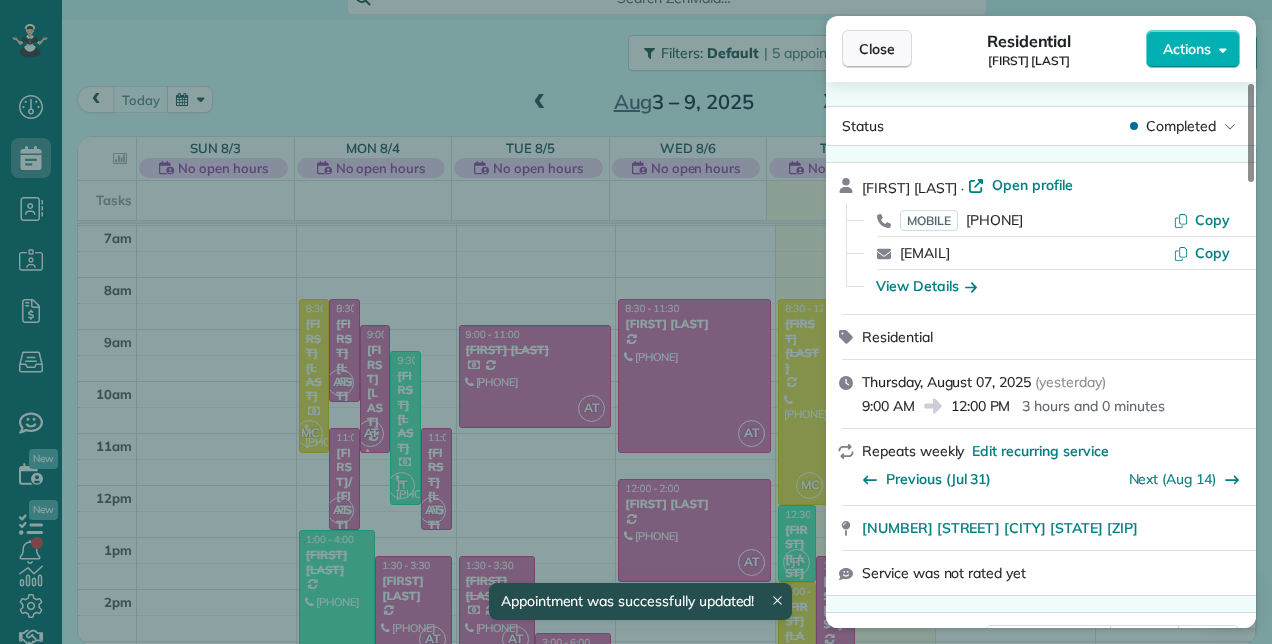 click on "Close" at bounding box center (877, 49) 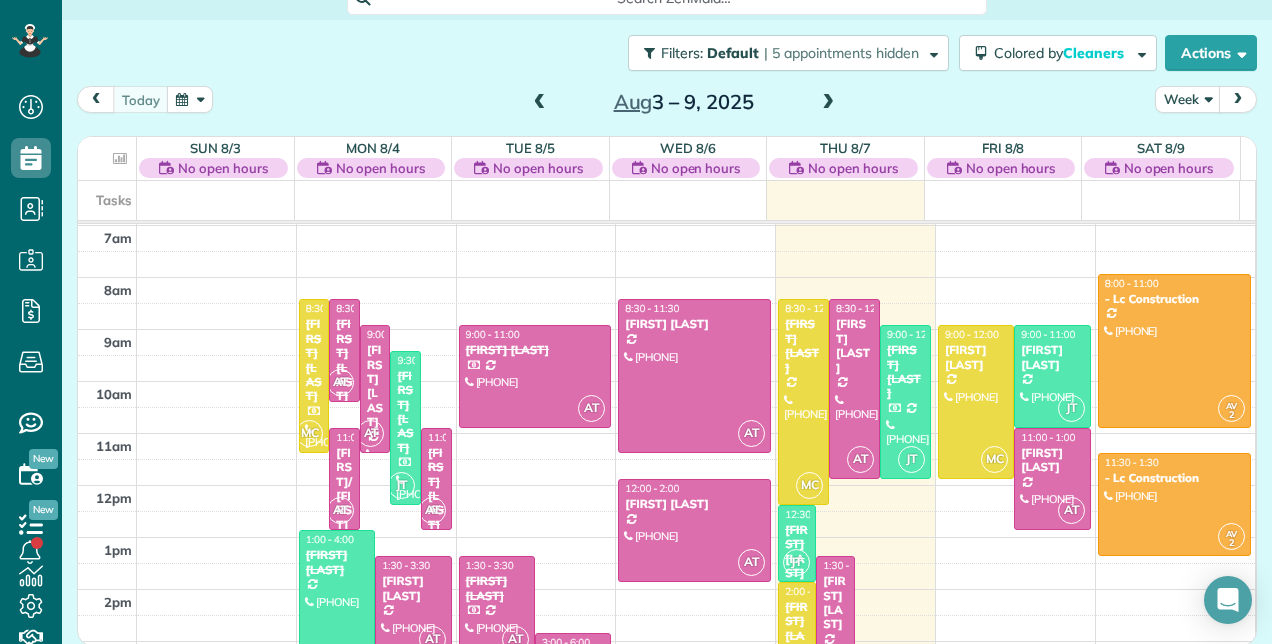 click at bounding box center (540, 103) 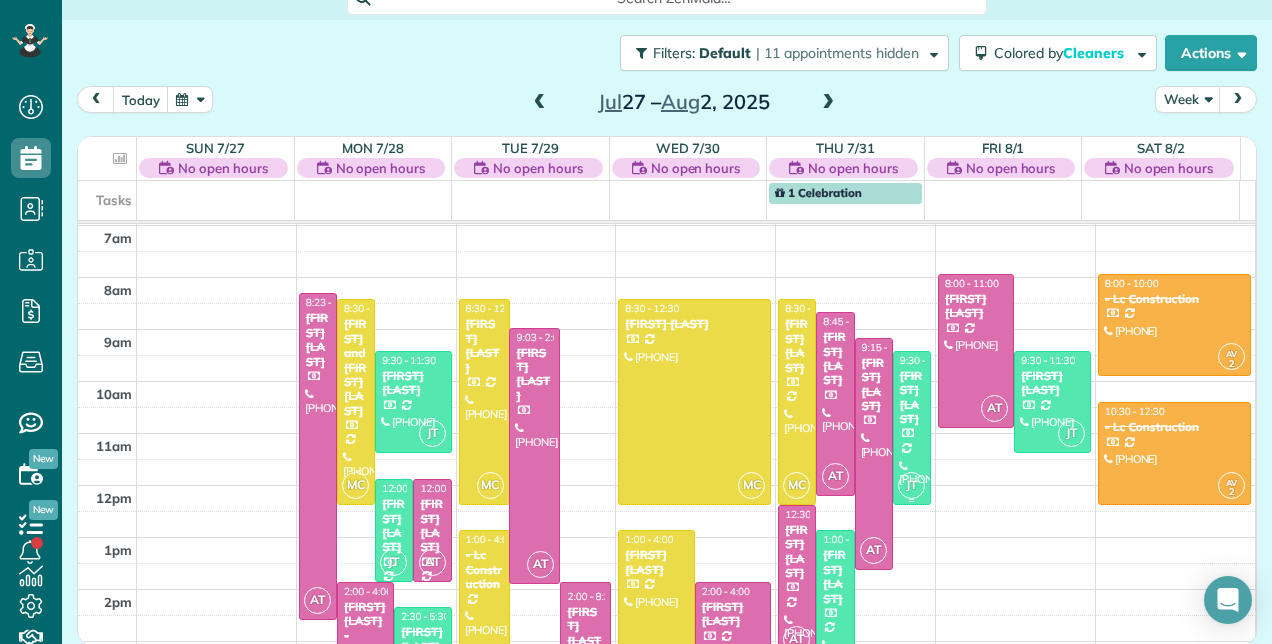 click on "[FIRST] [LAST]" at bounding box center (912, 398) 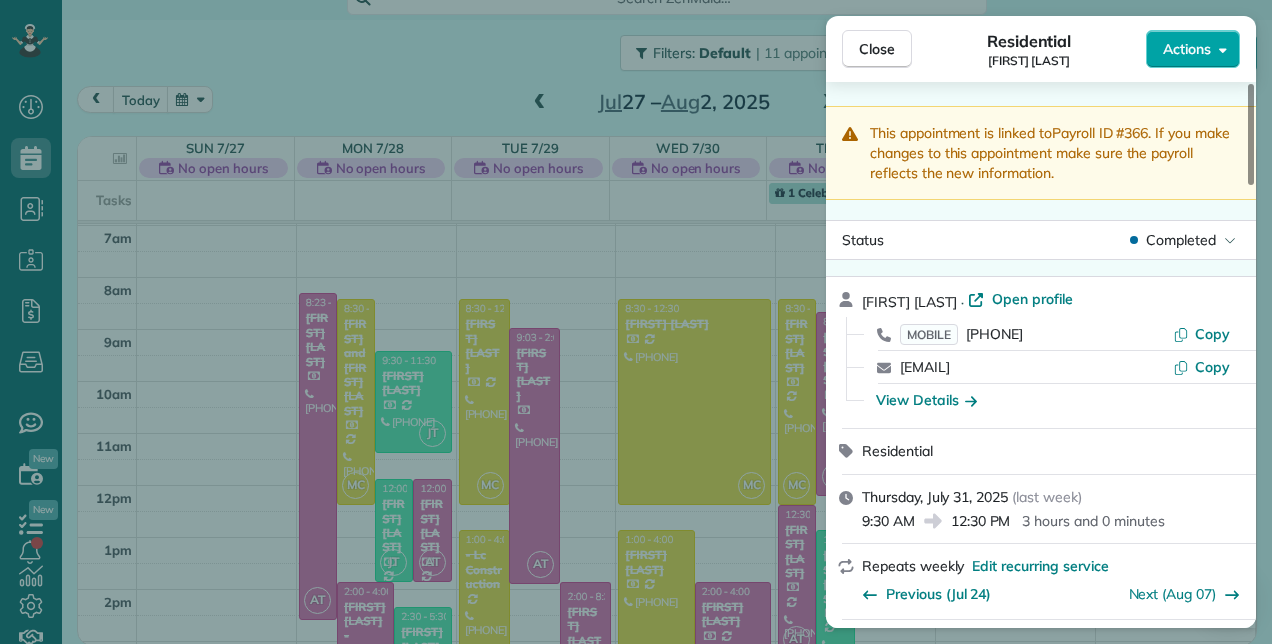 click on "Actions" at bounding box center (1187, 49) 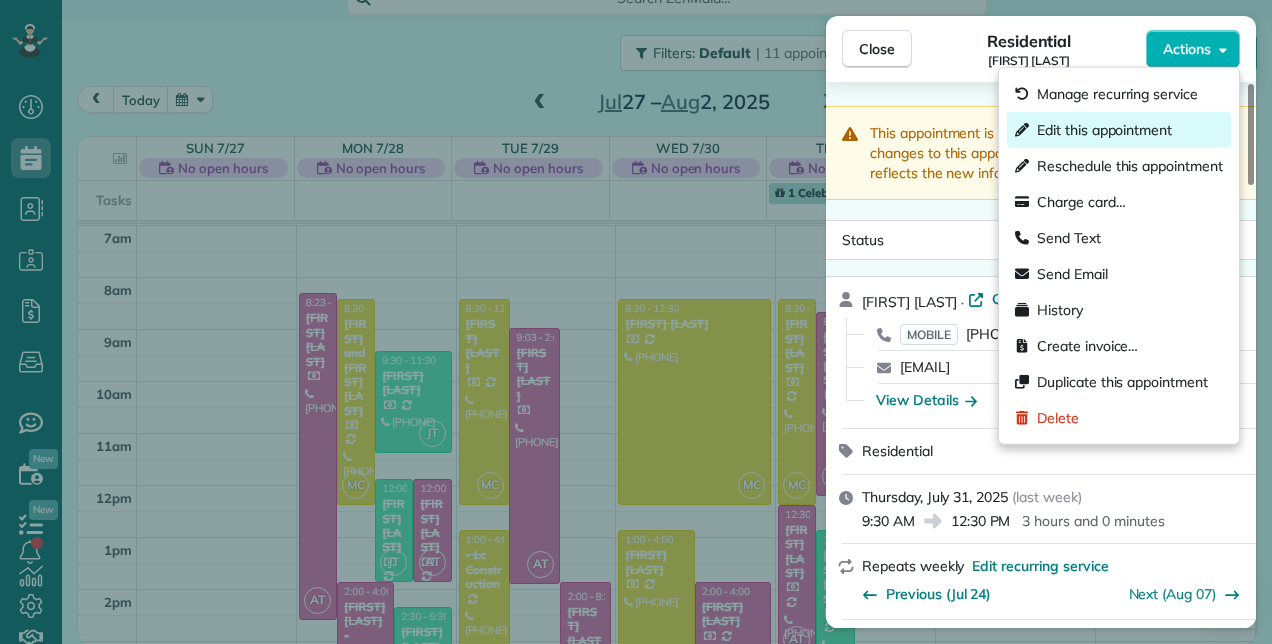 click on "Edit this appointment" at bounding box center (1104, 130) 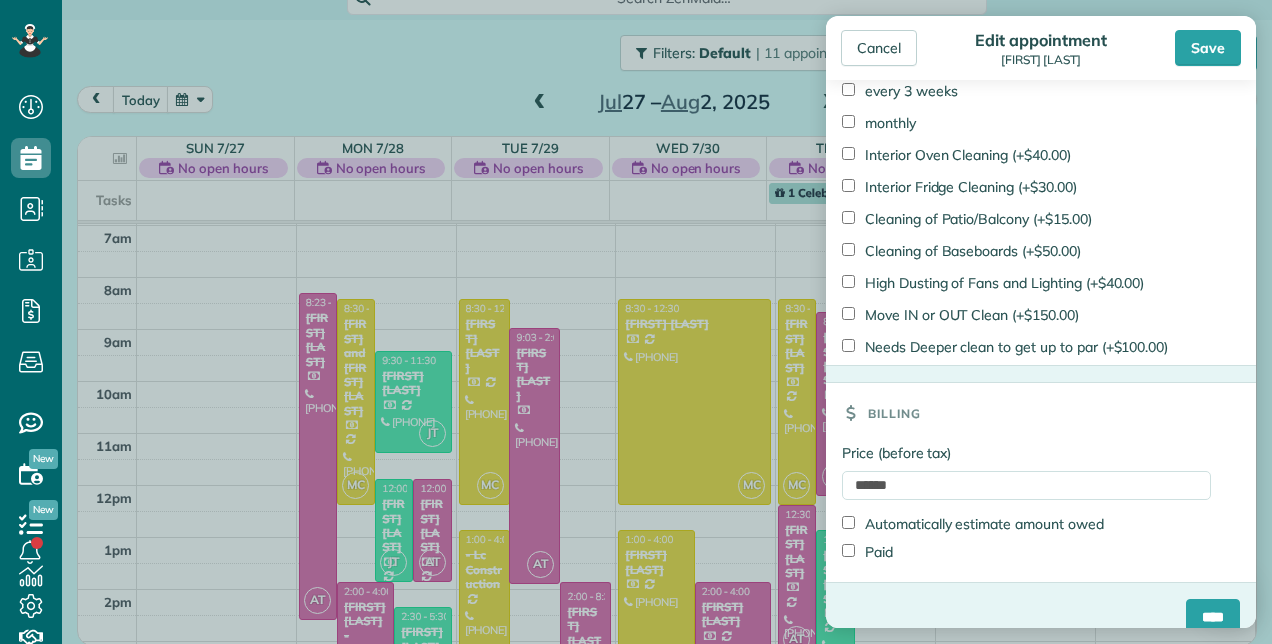 scroll, scrollTop: 1834, scrollLeft: 0, axis: vertical 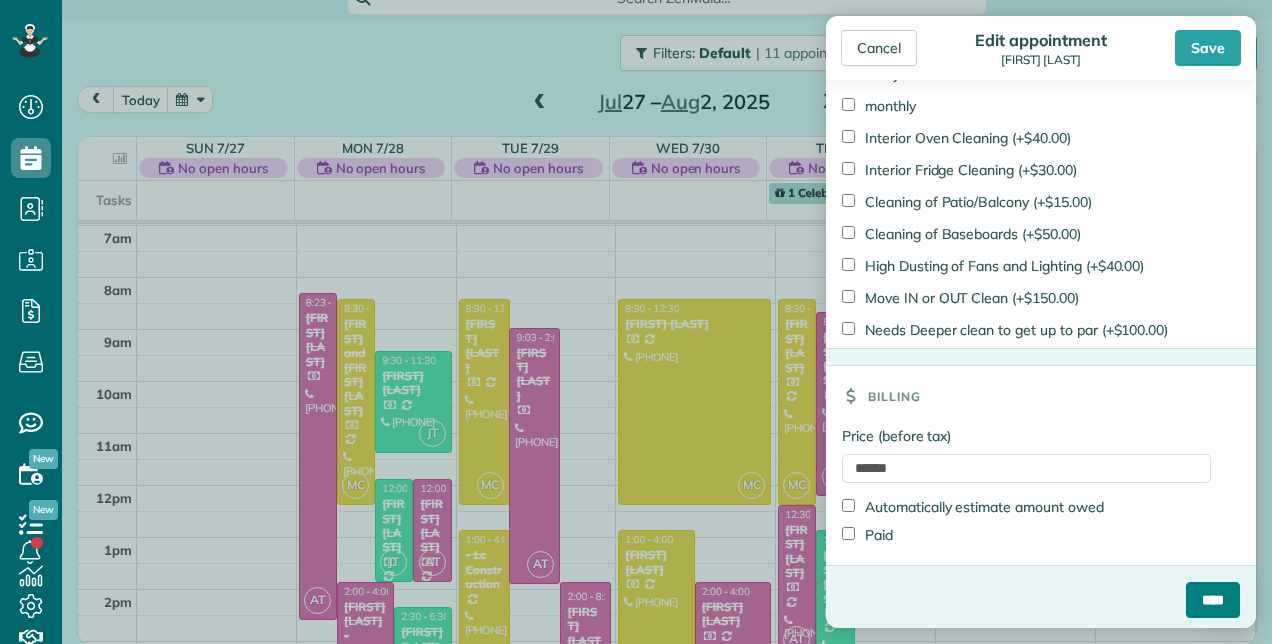 click on "****" at bounding box center [1213, 600] 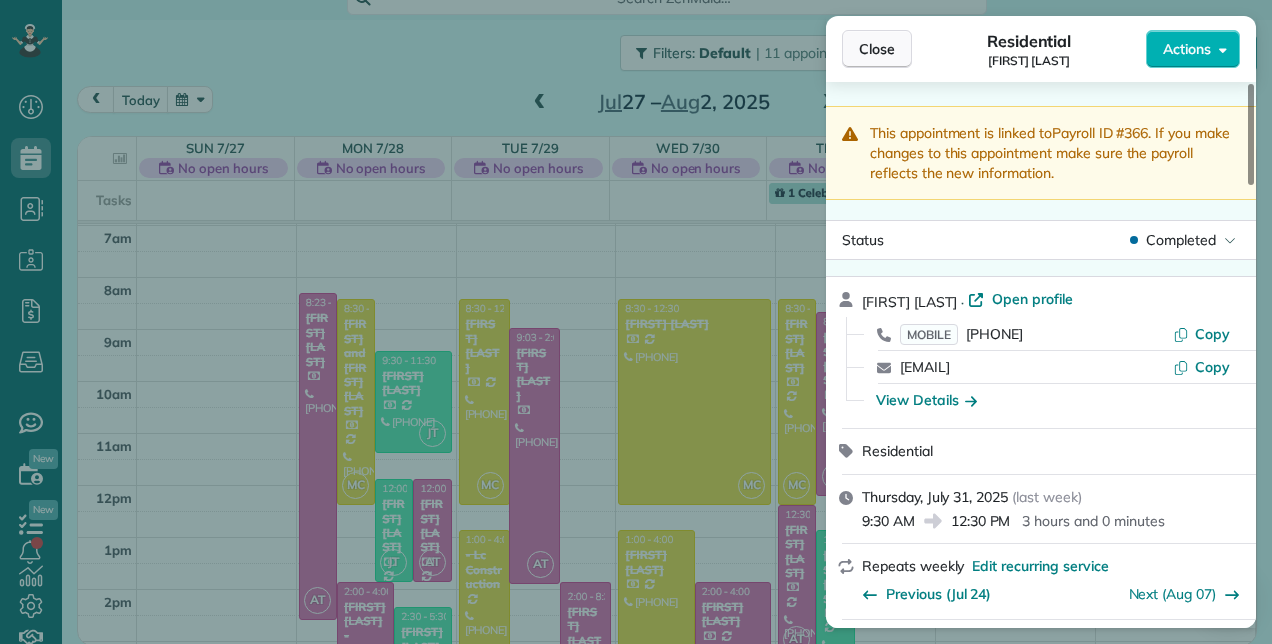 click on "Close" at bounding box center [877, 49] 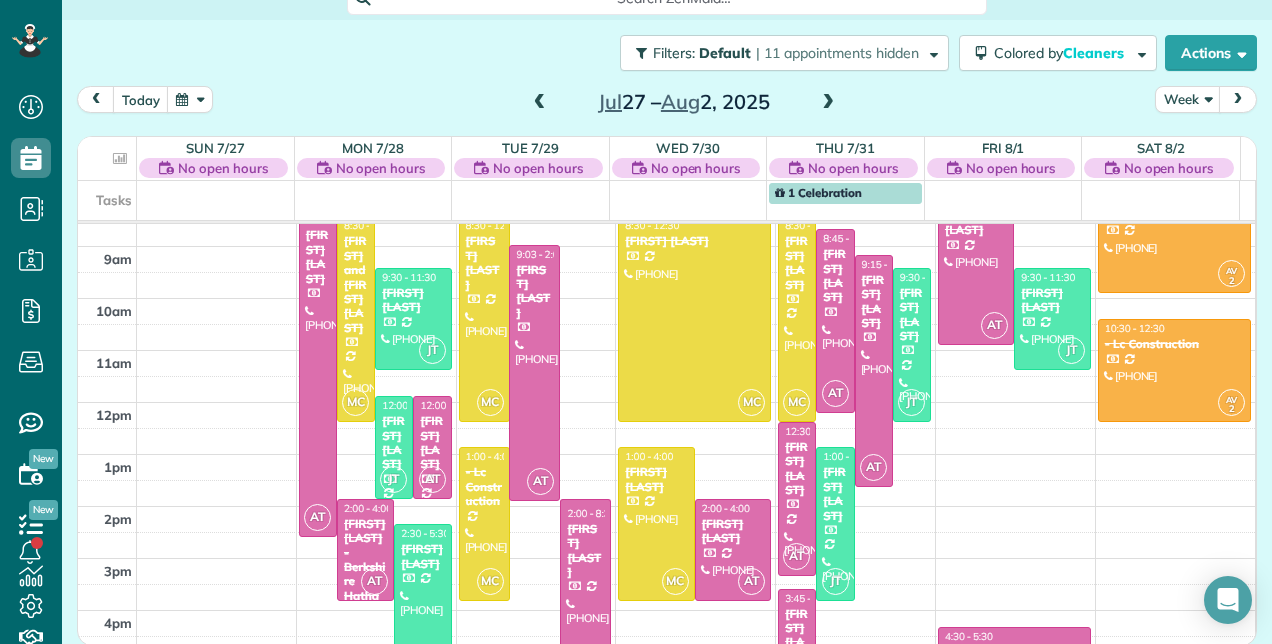 scroll, scrollTop: 448, scrollLeft: 0, axis: vertical 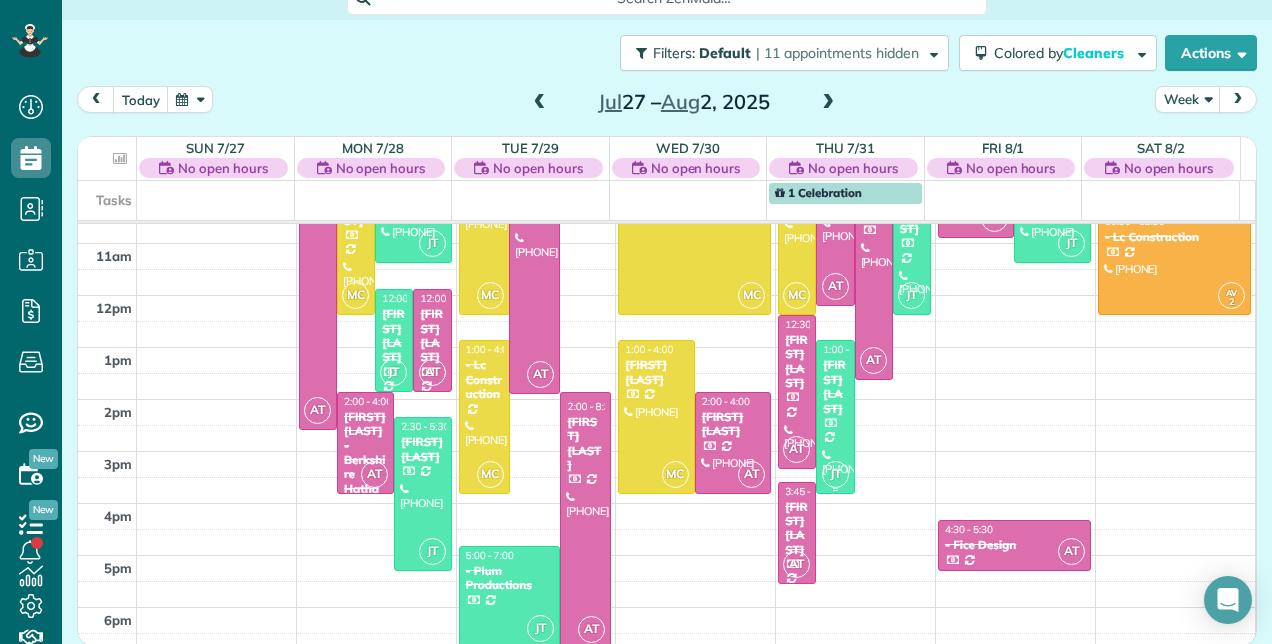 click on "[FIRST] [LAST]" at bounding box center (835, 387) 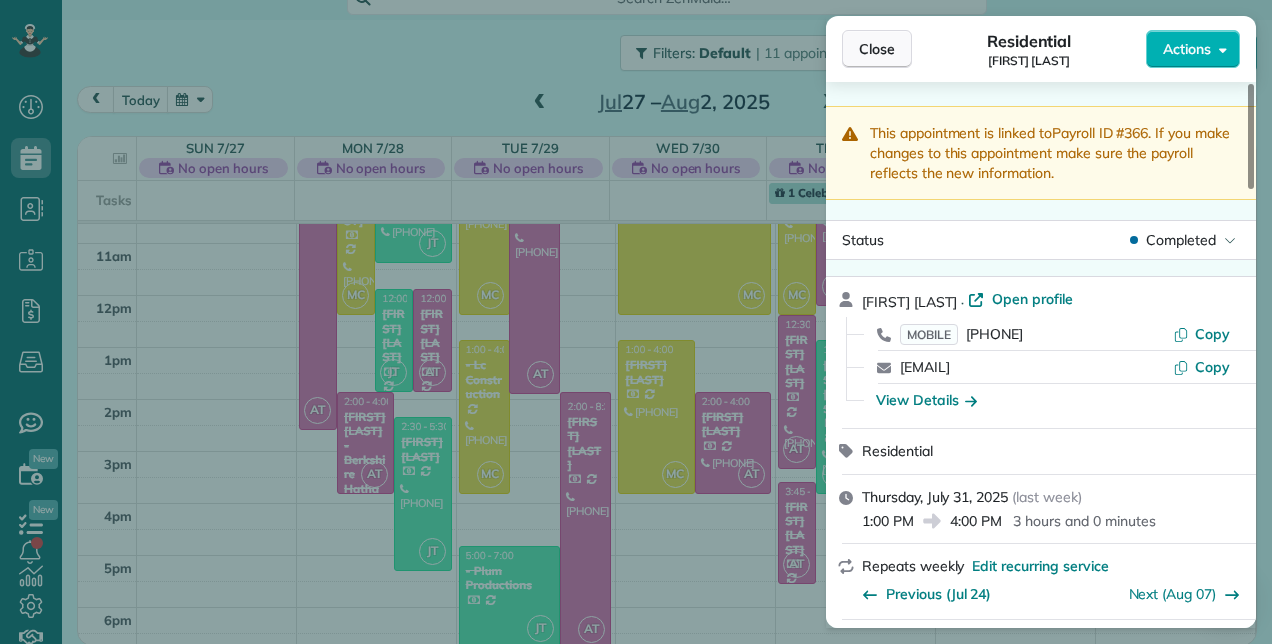 click on "Close" at bounding box center [877, 49] 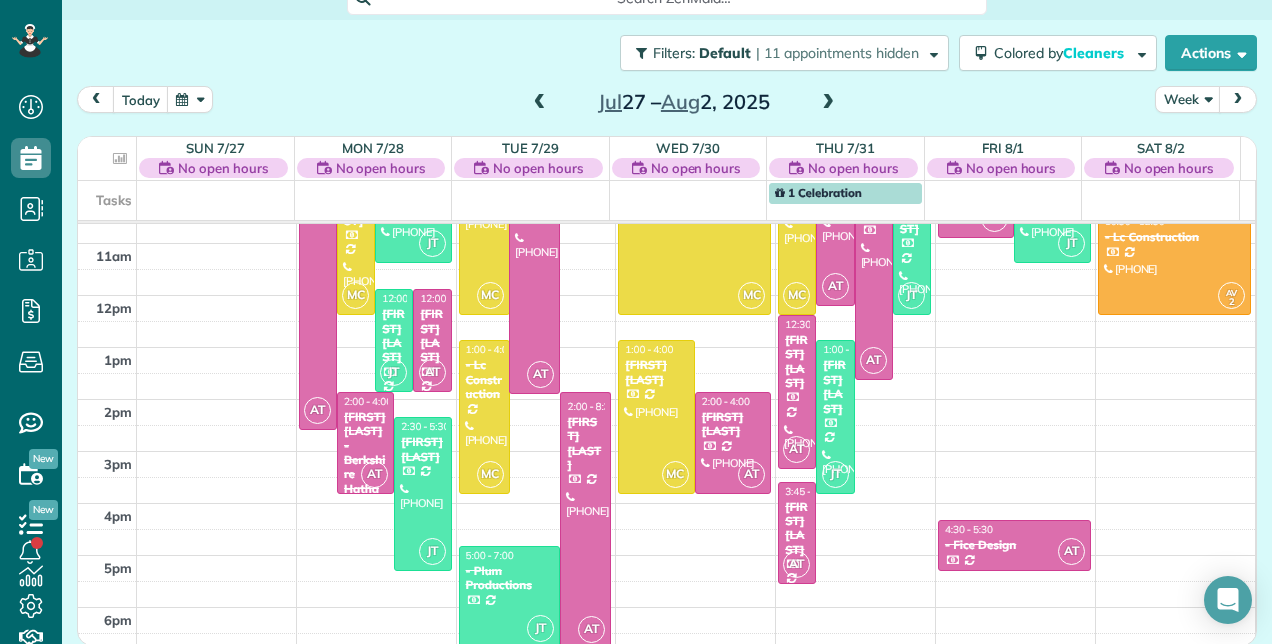 click at bounding box center [828, 103] 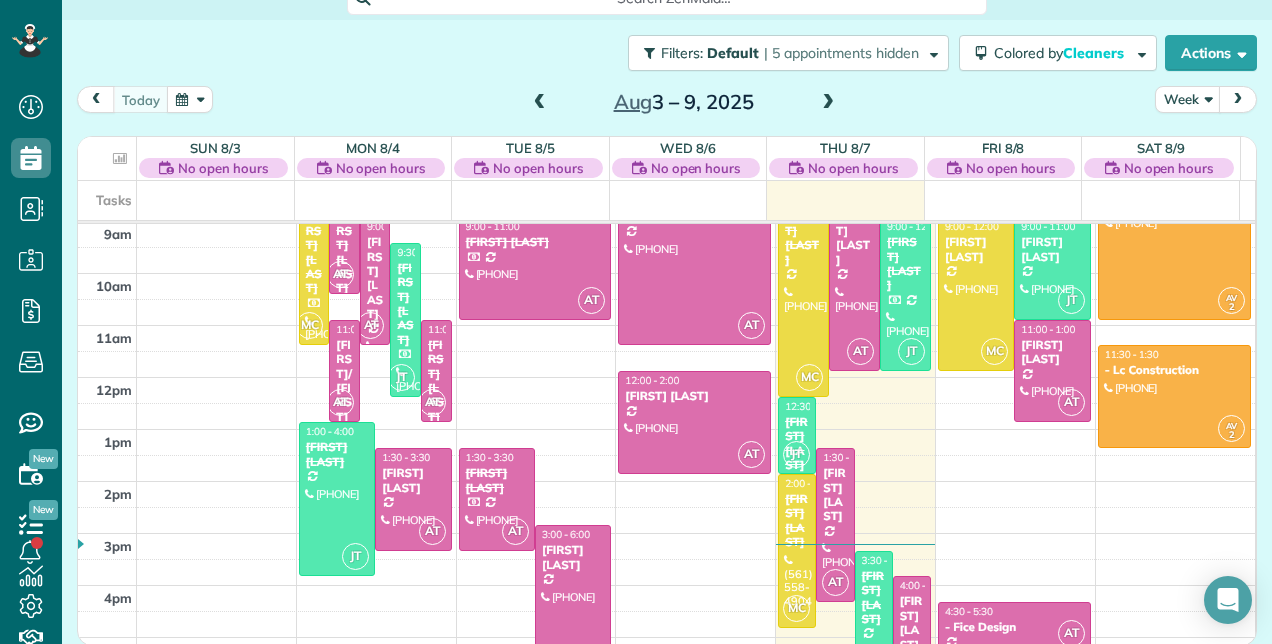 scroll, scrollTop: 448, scrollLeft: 0, axis: vertical 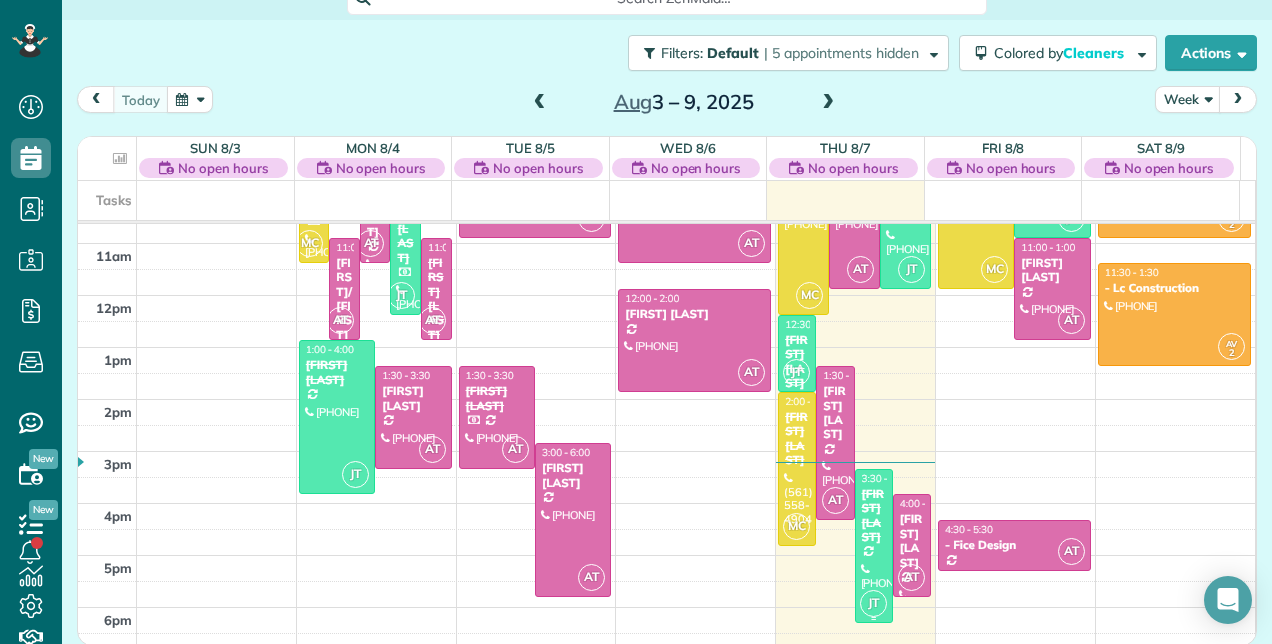 click on "[FIRST] [LAST]" at bounding box center (874, 516) 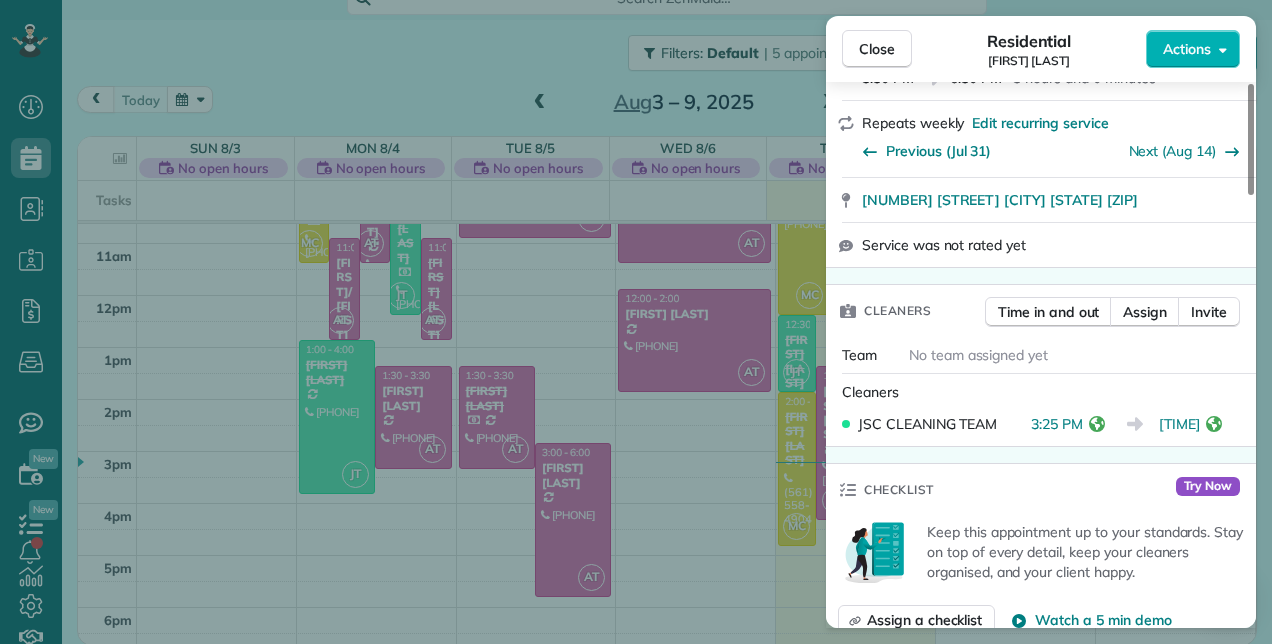 scroll, scrollTop: 501, scrollLeft: 0, axis: vertical 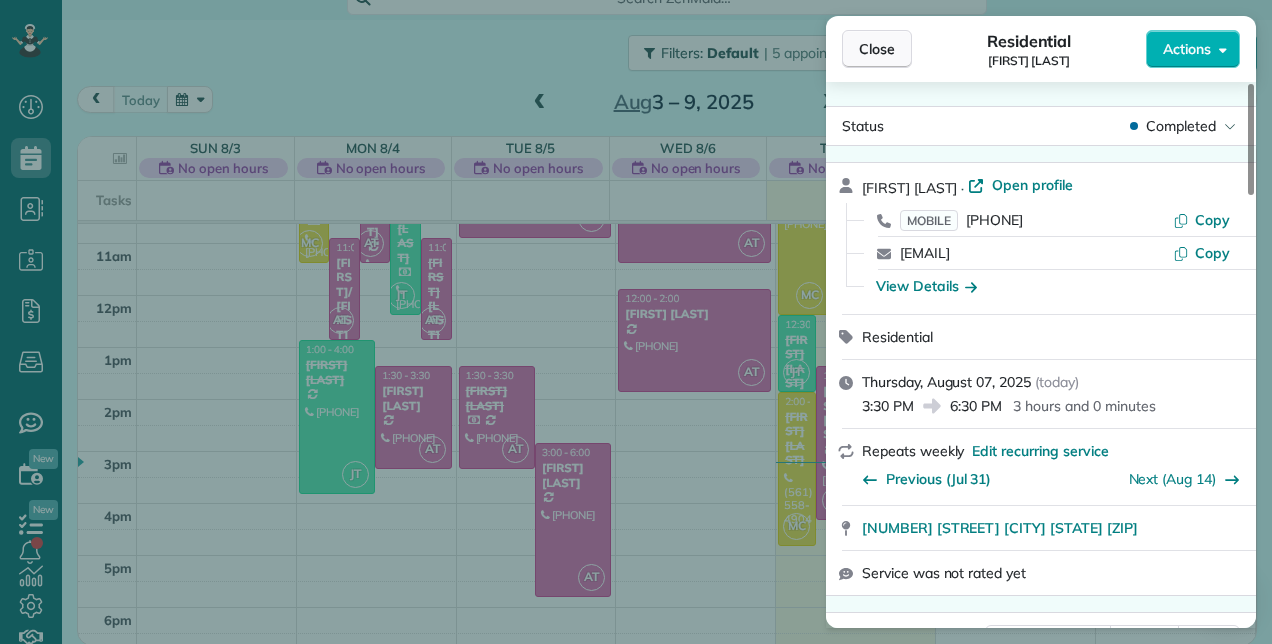 click on "Close" at bounding box center (877, 49) 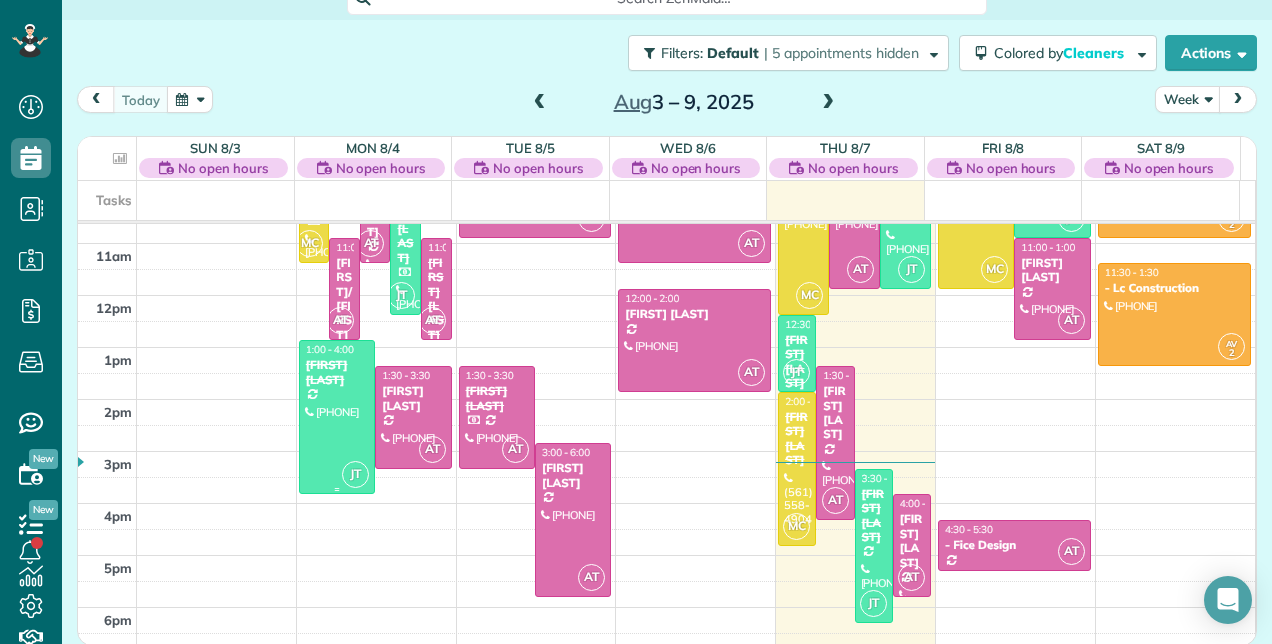 click at bounding box center (337, 417) 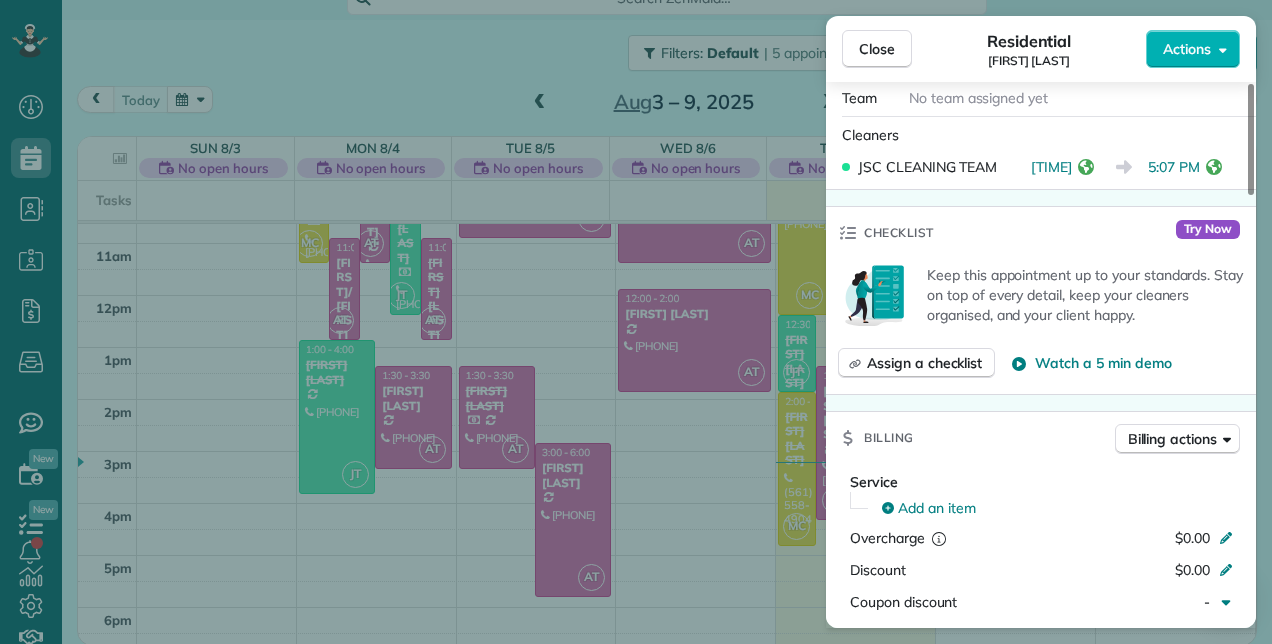 scroll, scrollTop: 603, scrollLeft: 0, axis: vertical 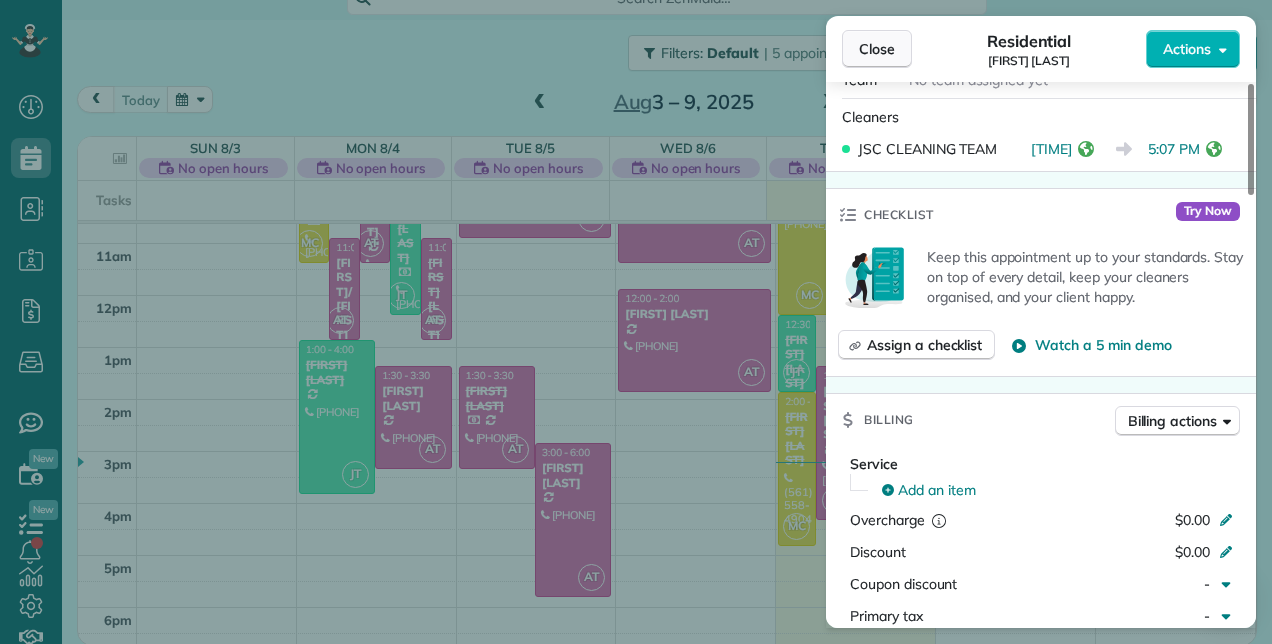 click on "Close" at bounding box center (877, 49) 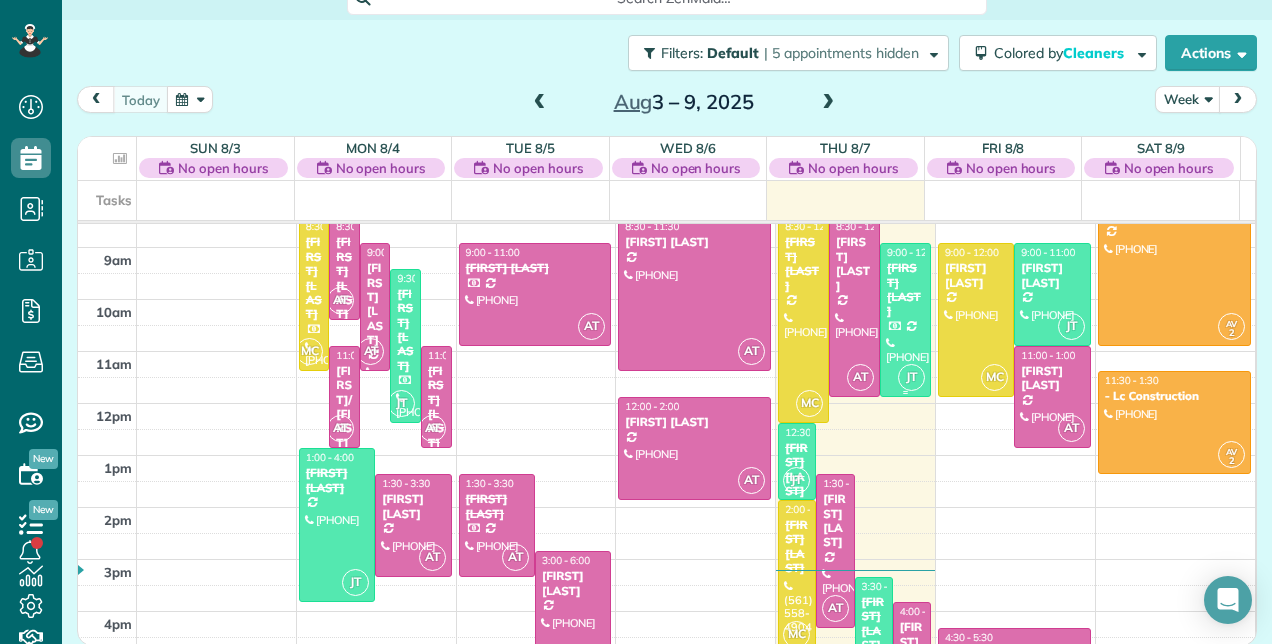 scroll, scrollTop: 348, scrollLeft: 0, axis: vertical 